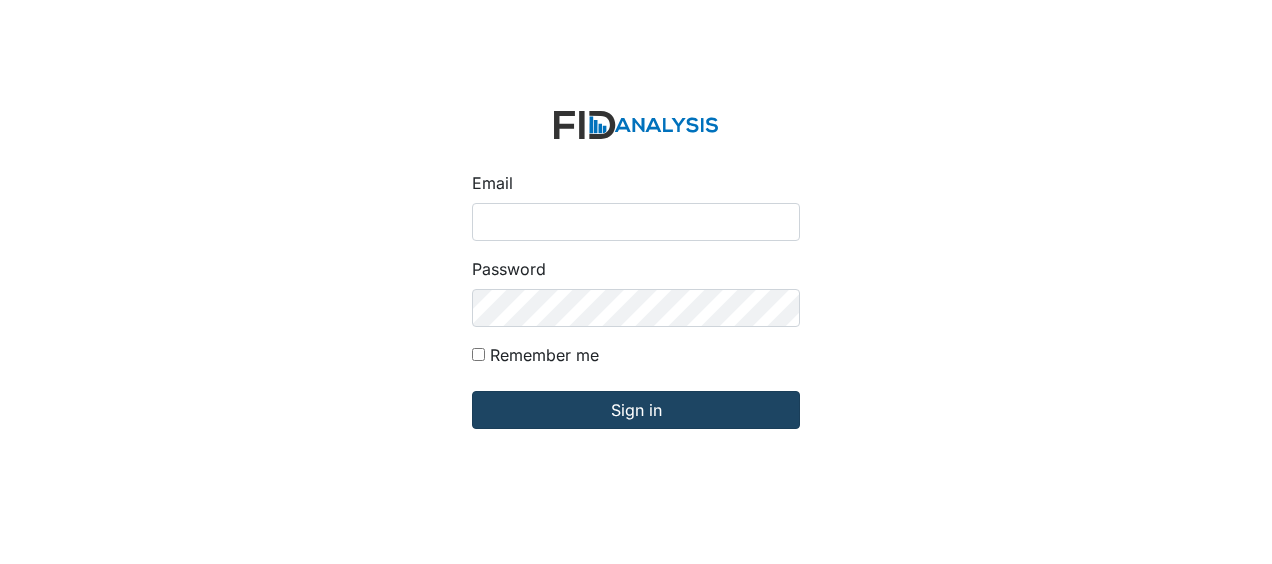 scroll, scrollTop: 0, scrollLeft: 0, axis: both 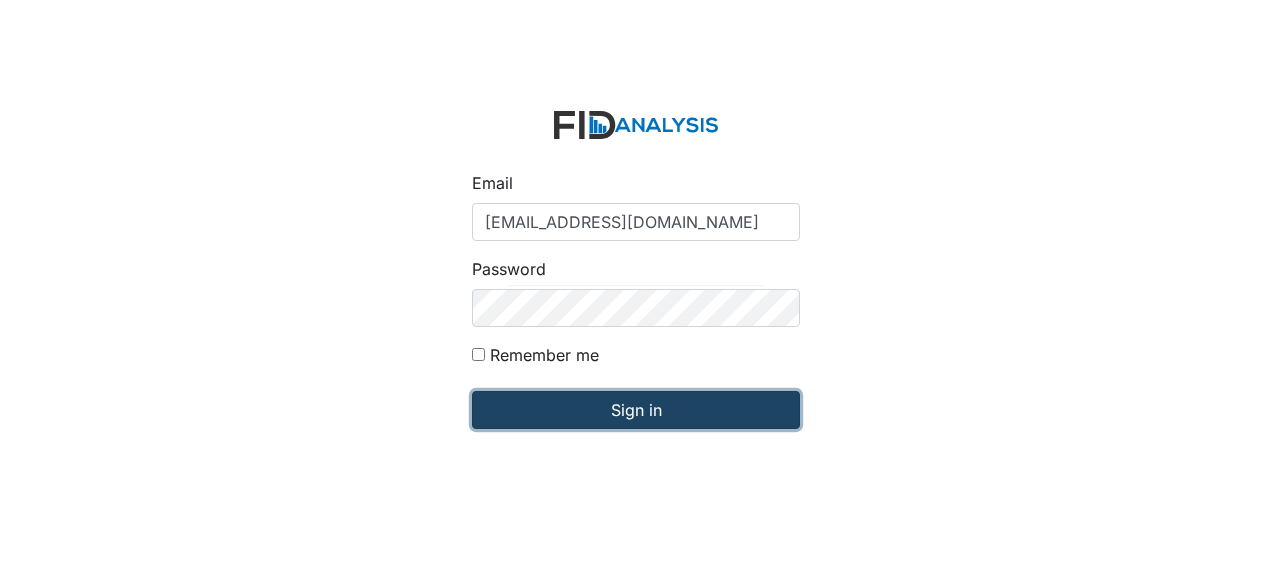 click on "Sign in" at bounding box center [636, 410] 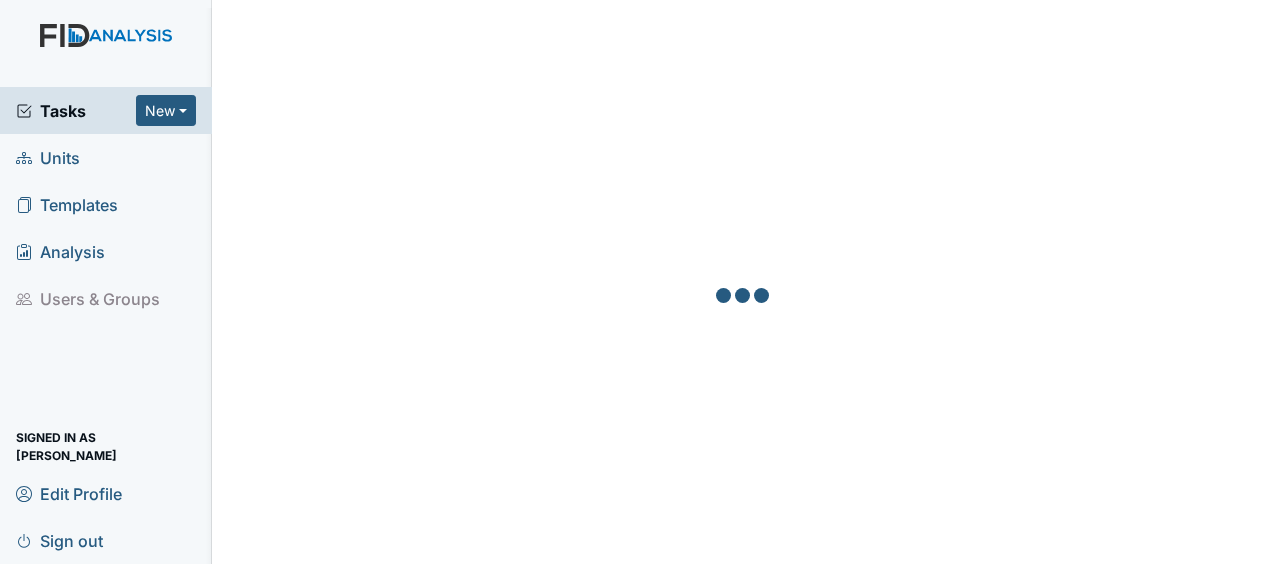 scroll, scrollTop: 0, scrollLeft: 0, axis: both 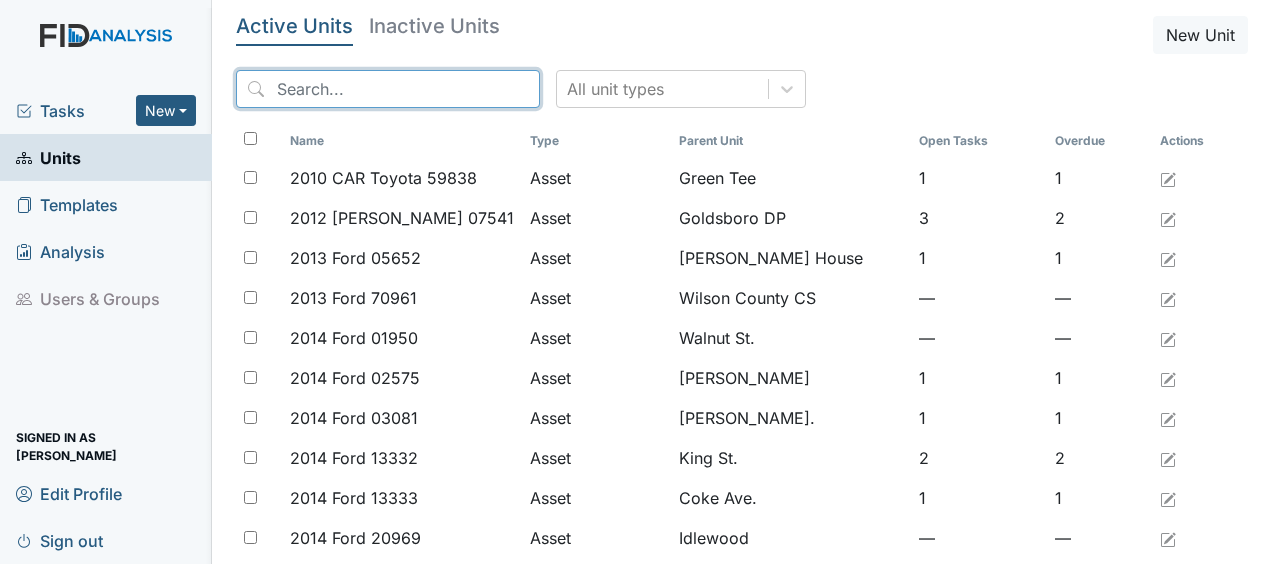 click at bounding box center [388, 89] 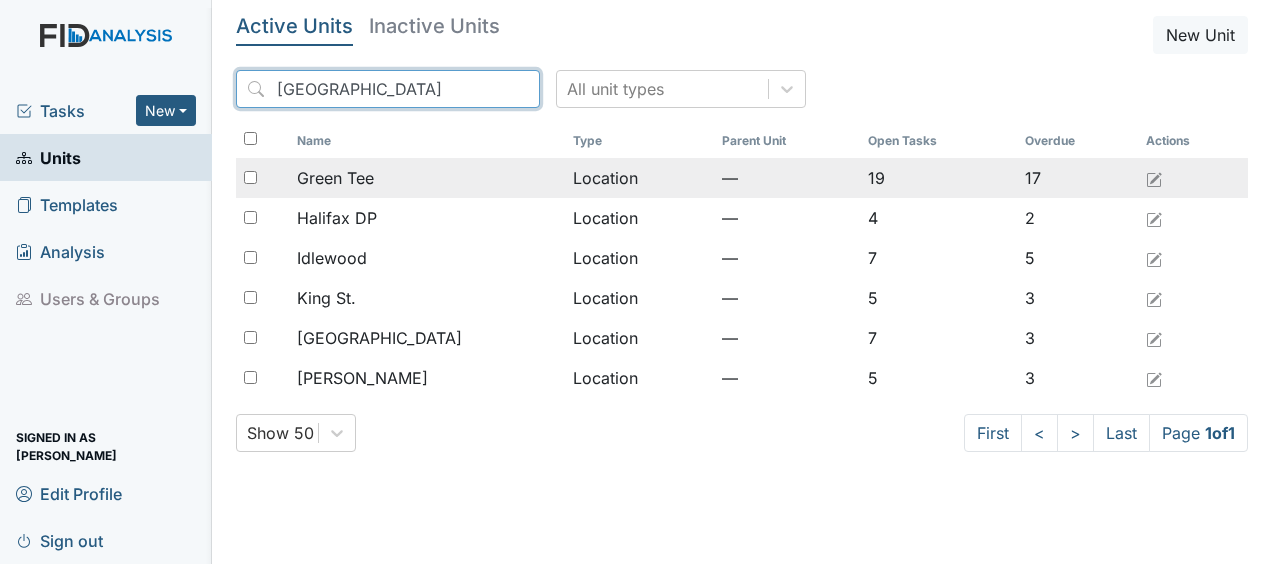 type on "halifax" 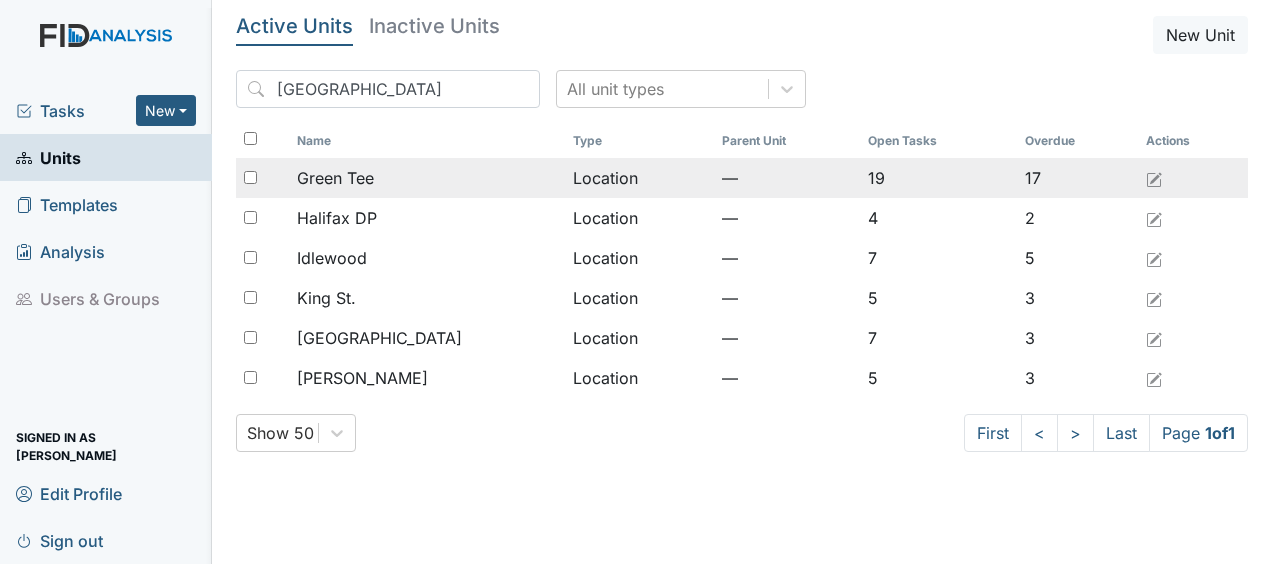 click on "Location" at bounding box center [639, 178] 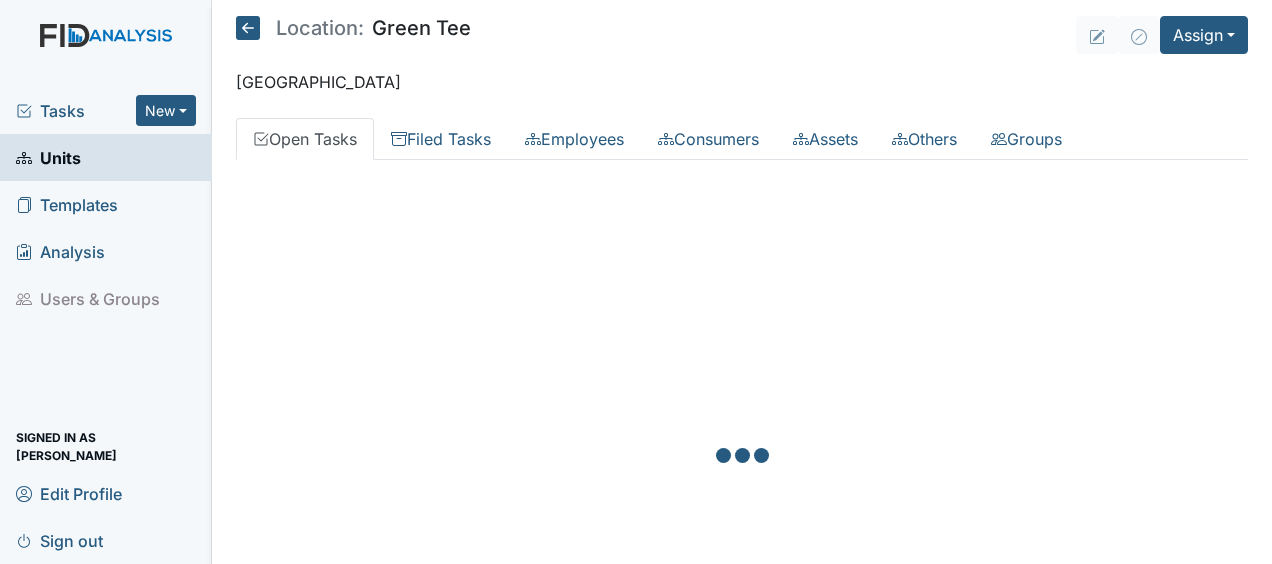 scroll, scrollTop: 0, scrollLeft: 0, axis: both 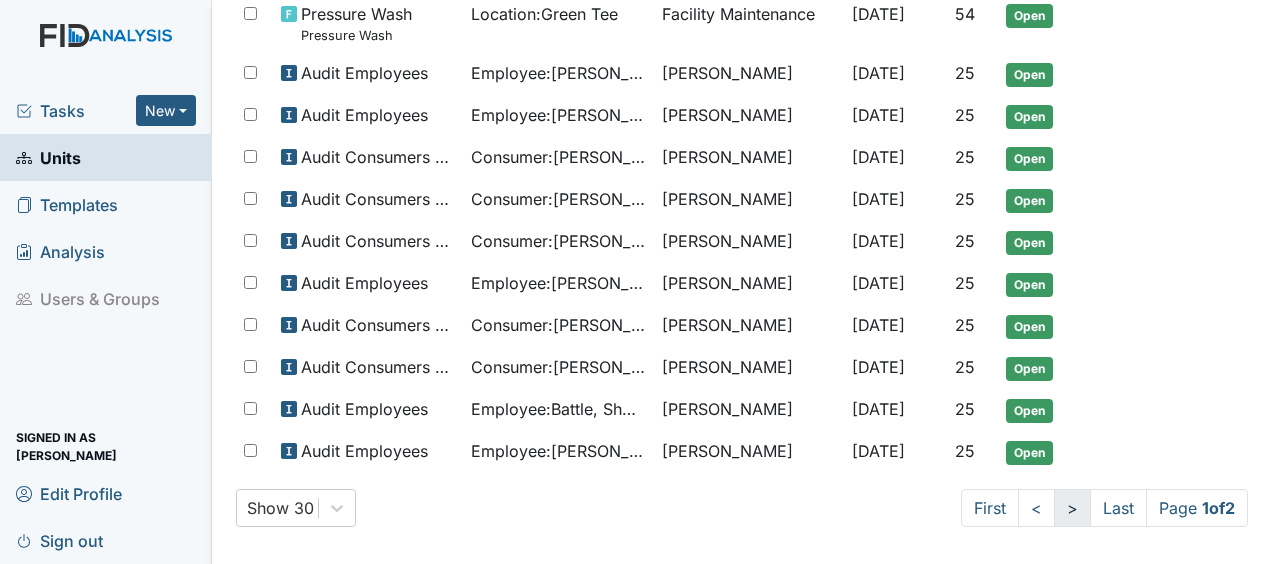 click on ">" at bounding box center [1072, 508] 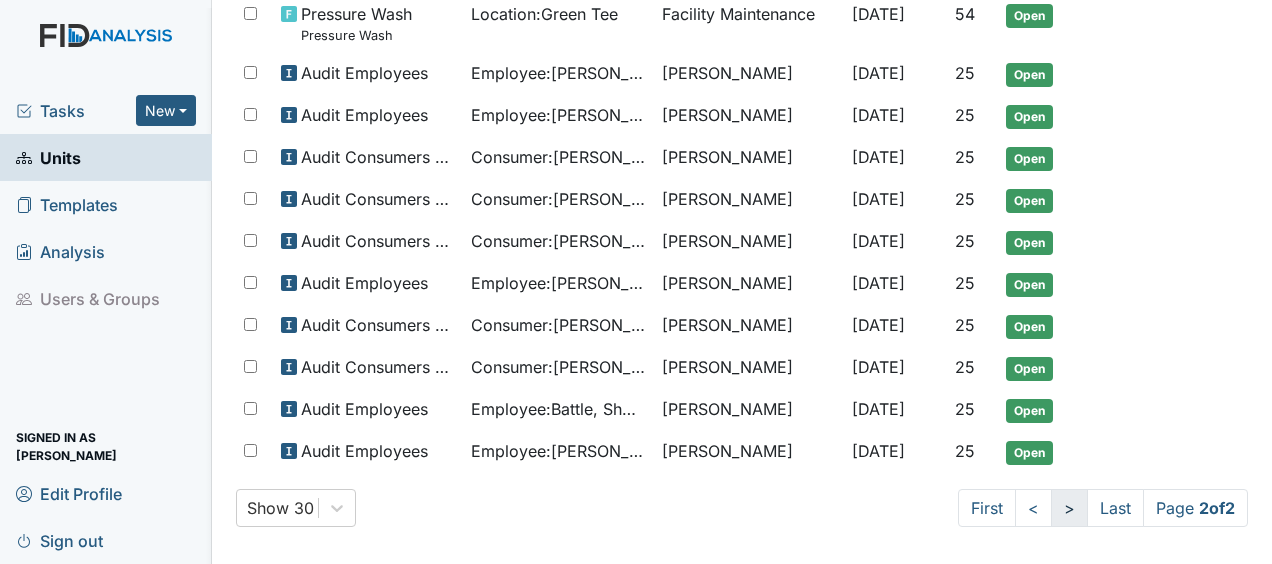 scroll, scrollTop: 0, scrollLeft: 0, axis: both 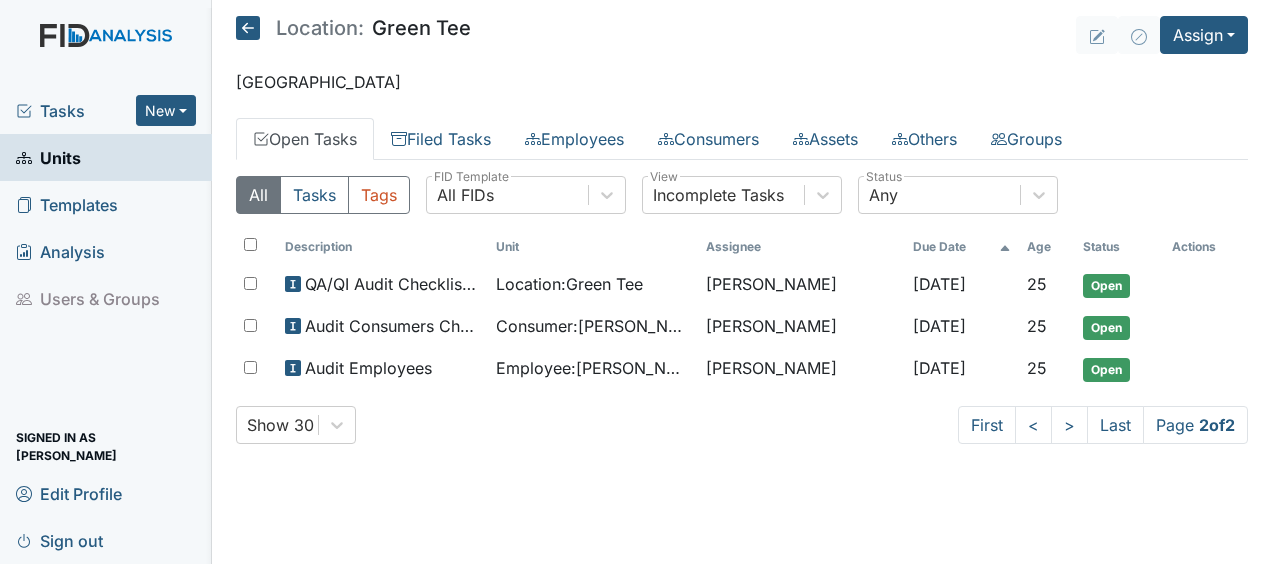 click 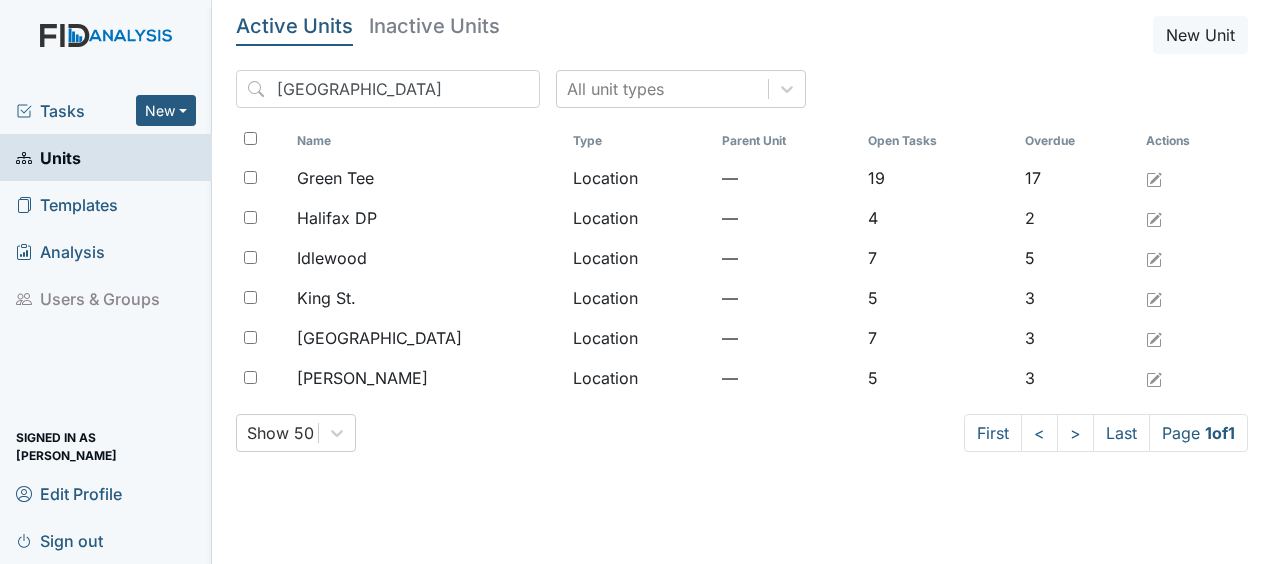 scroll, scrollTop: 0, scrollLeft: 0, axis: both 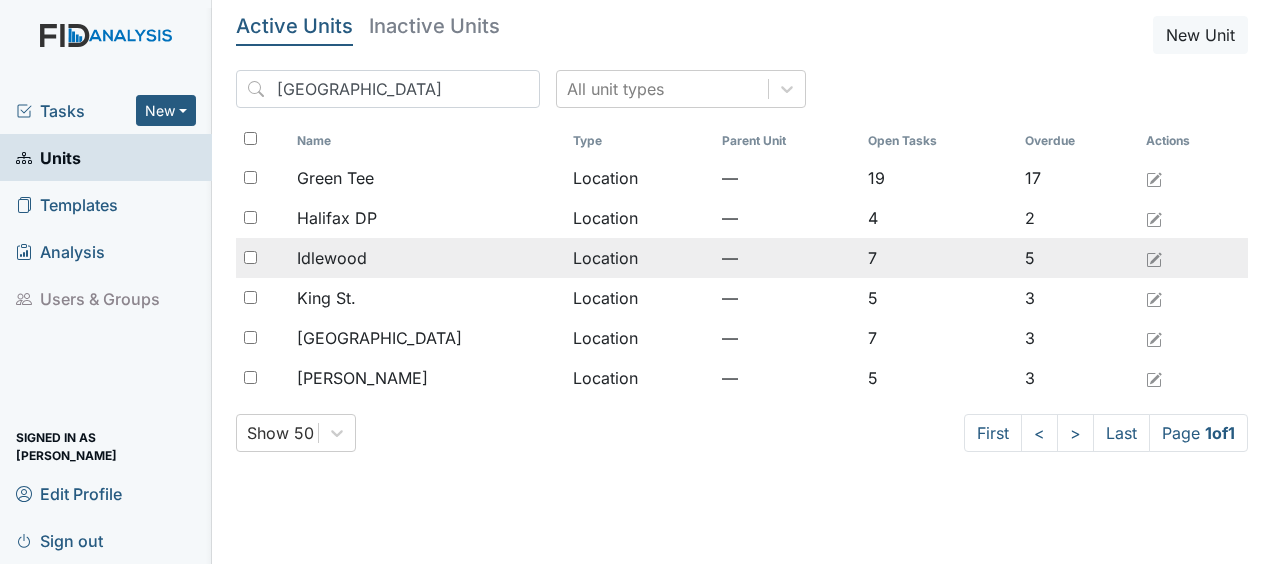 click on "Idlewood" at bounding box center [332, 258] 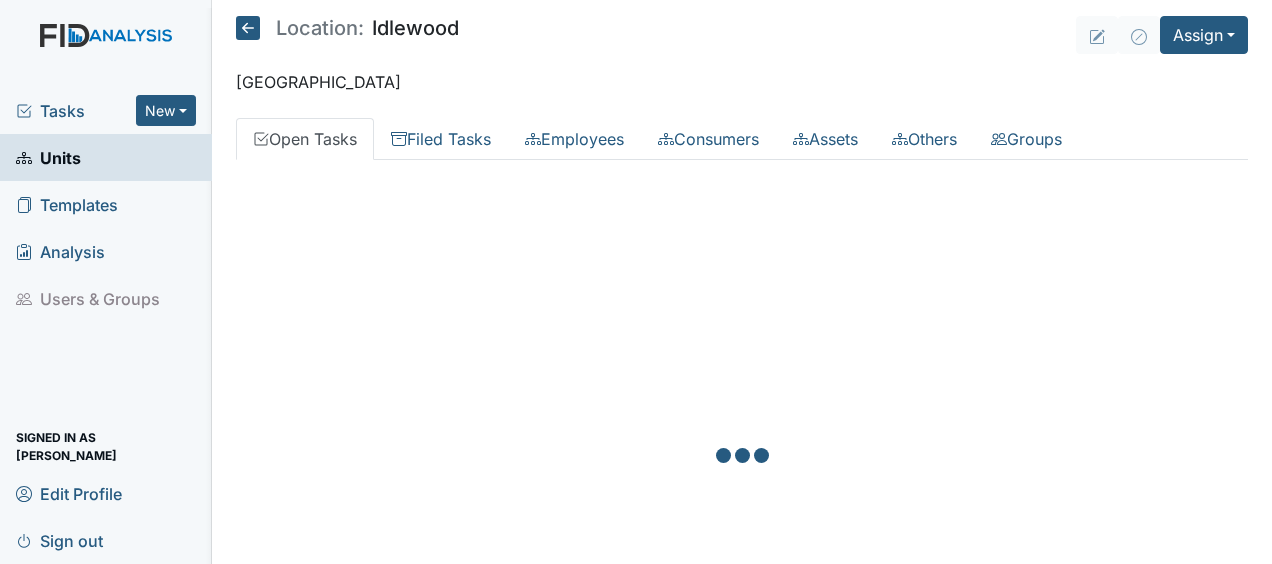 scroll, scrollTop: 0, scrollLeft: 0, axis: both 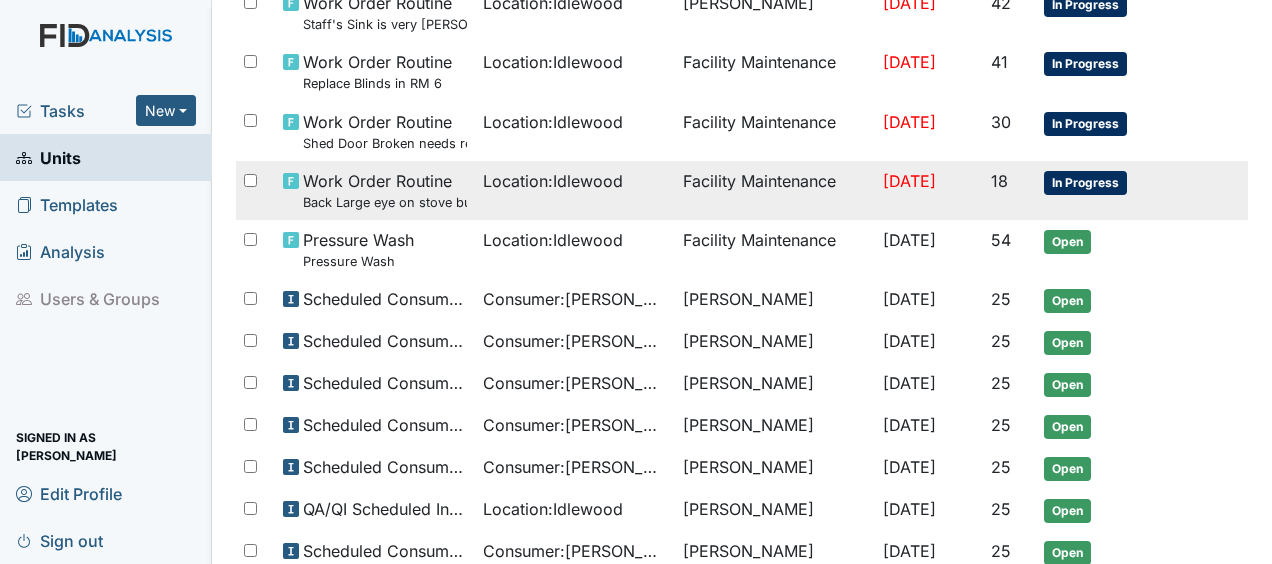 click on "Facility Maintenance" at bounding box center [775, 190] 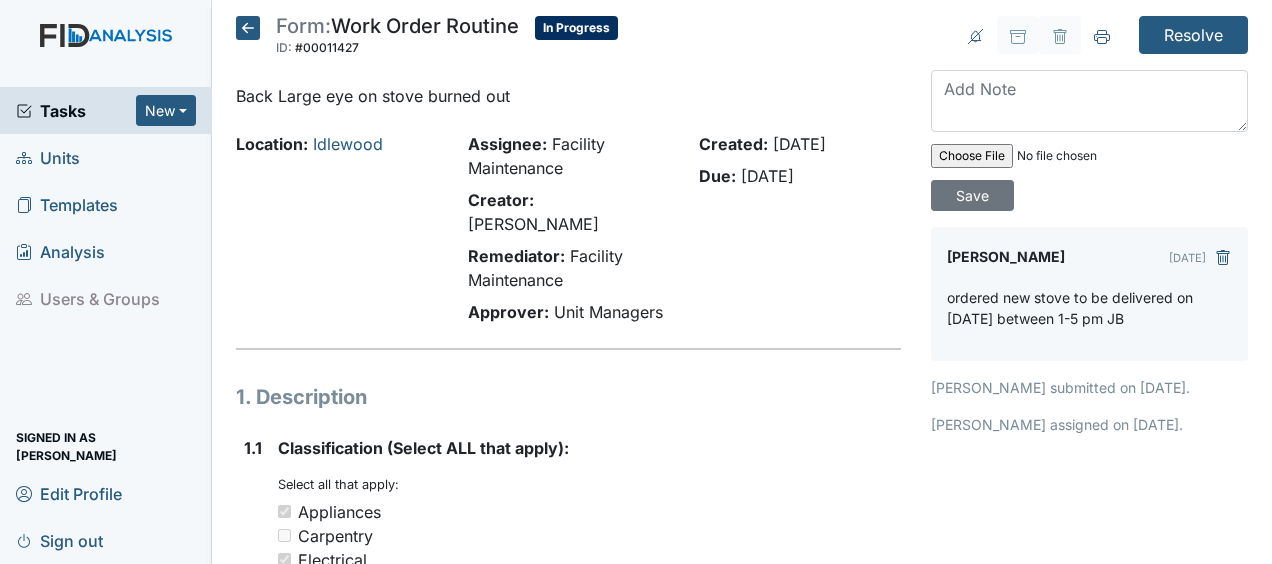 scroll, scrollTop: 0, scrollLeft: 0, axis: both 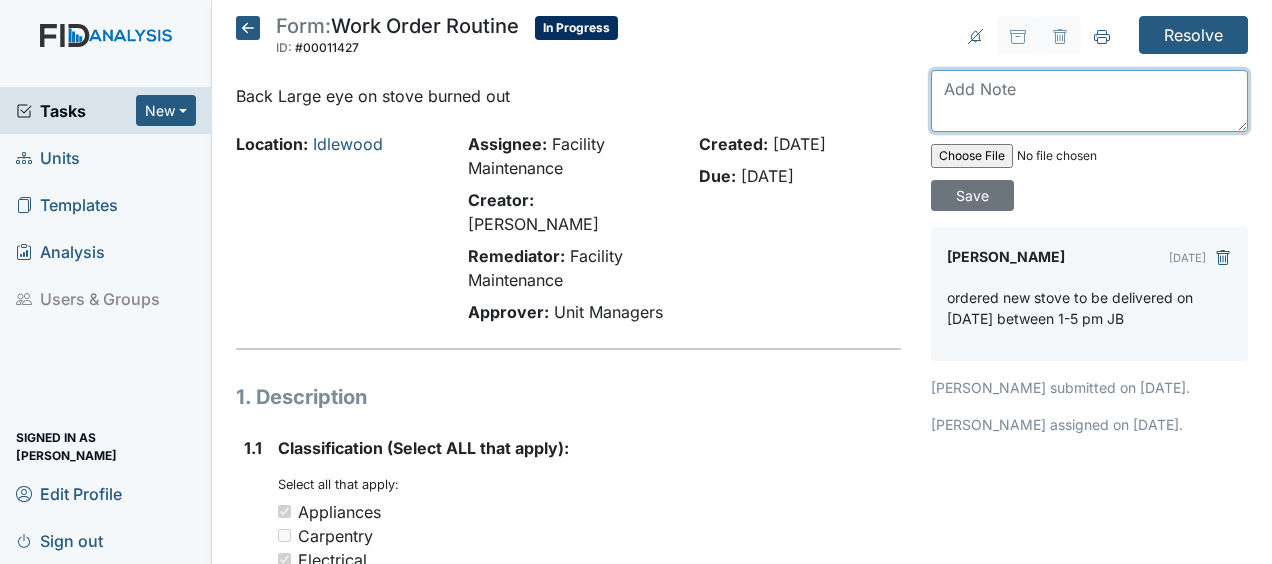 click at bounding box center [1089, 101] 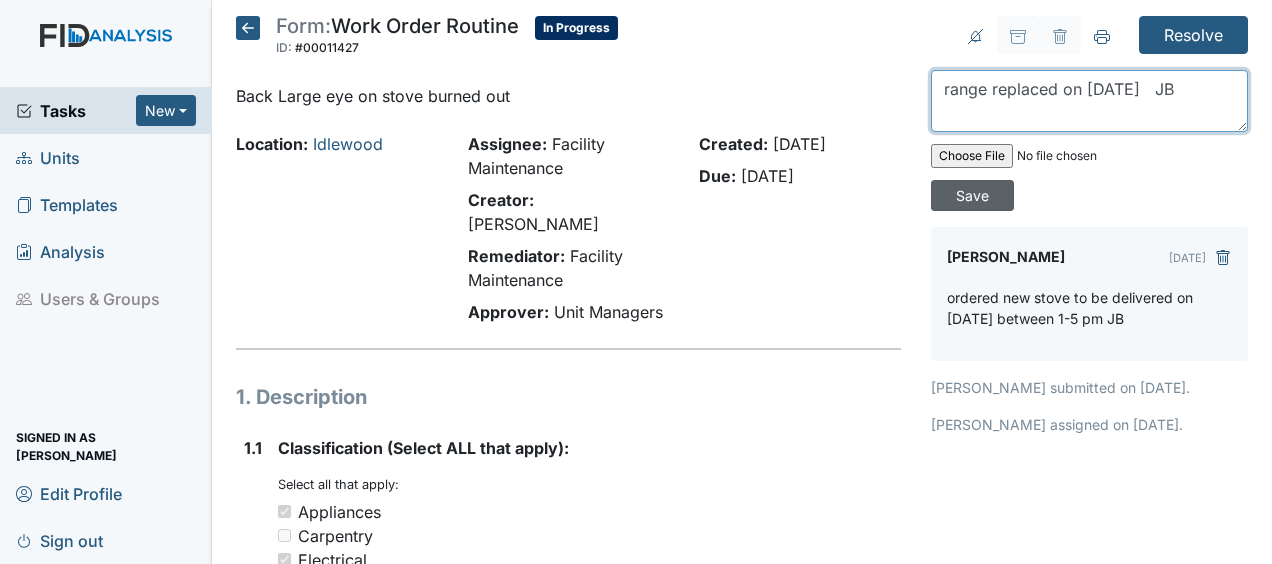 type on "range replaced on 7/15/25   JB" 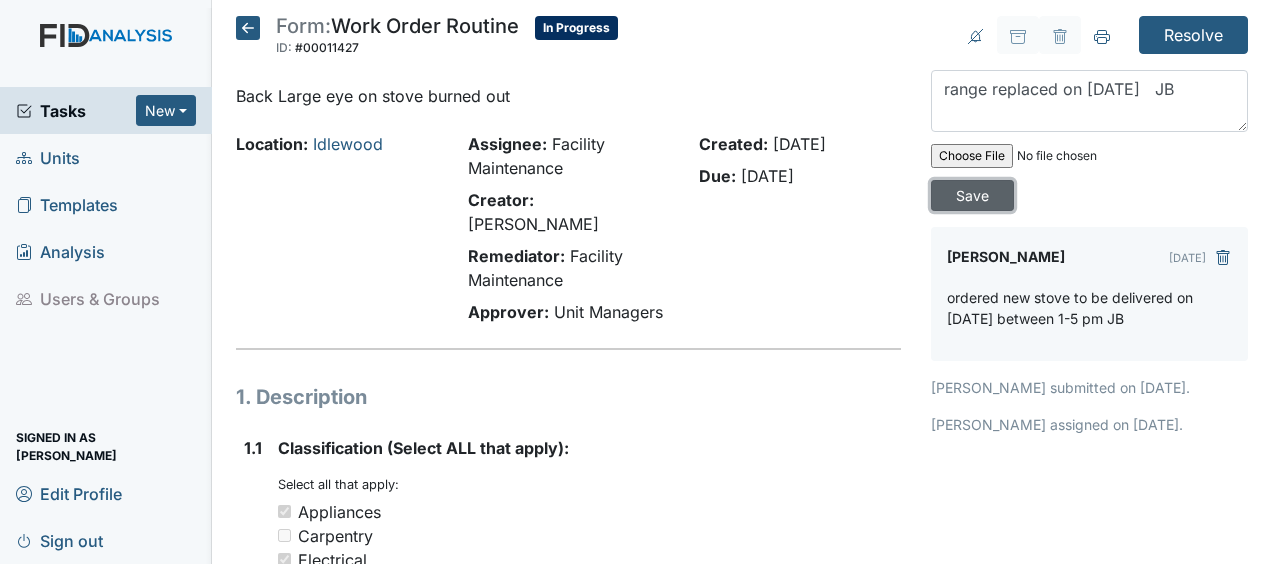 click on "Save" at bounding box center (972, 195) 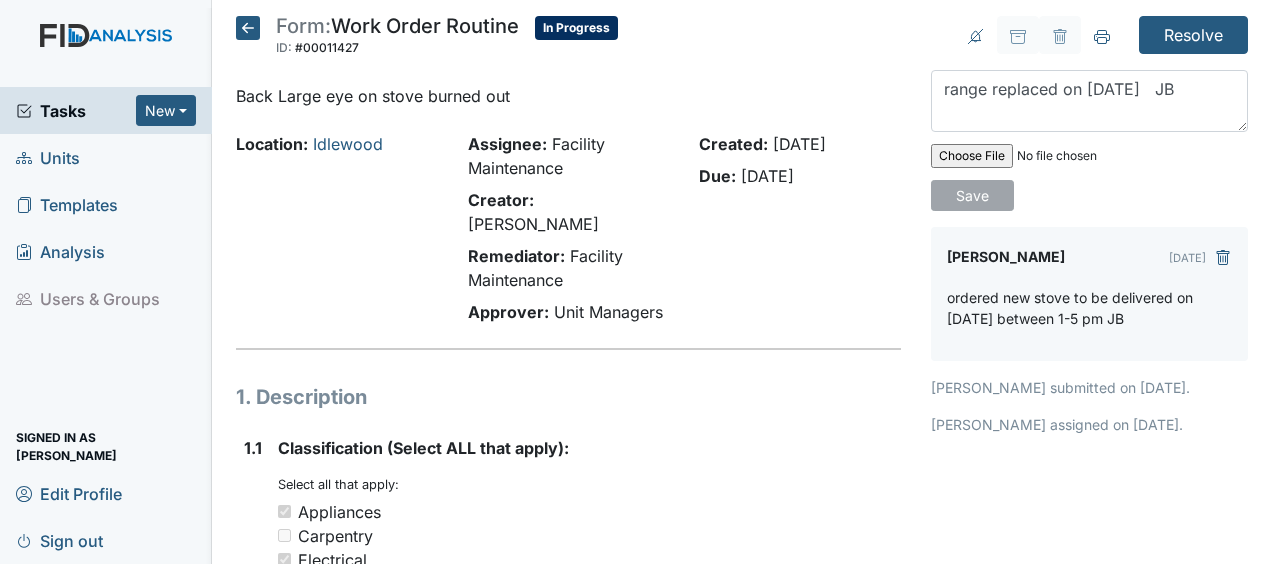 type 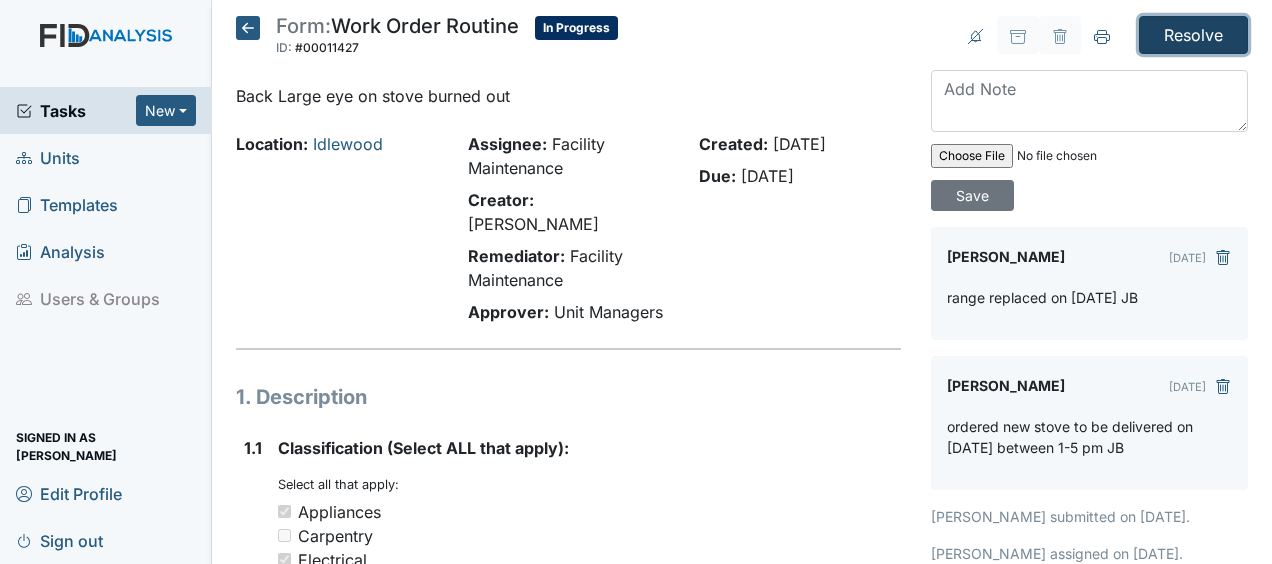 click on "Resolve" at bounding box center [1193, 35] 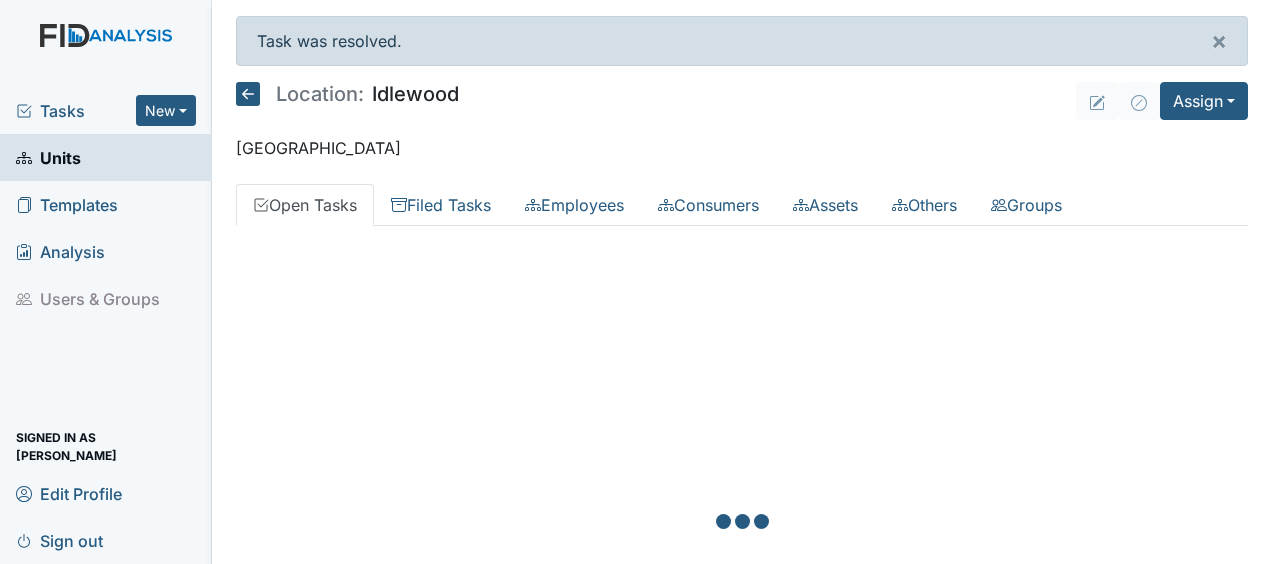 scroll, scrollTop: 0, scrollLeft: 0, axis: both 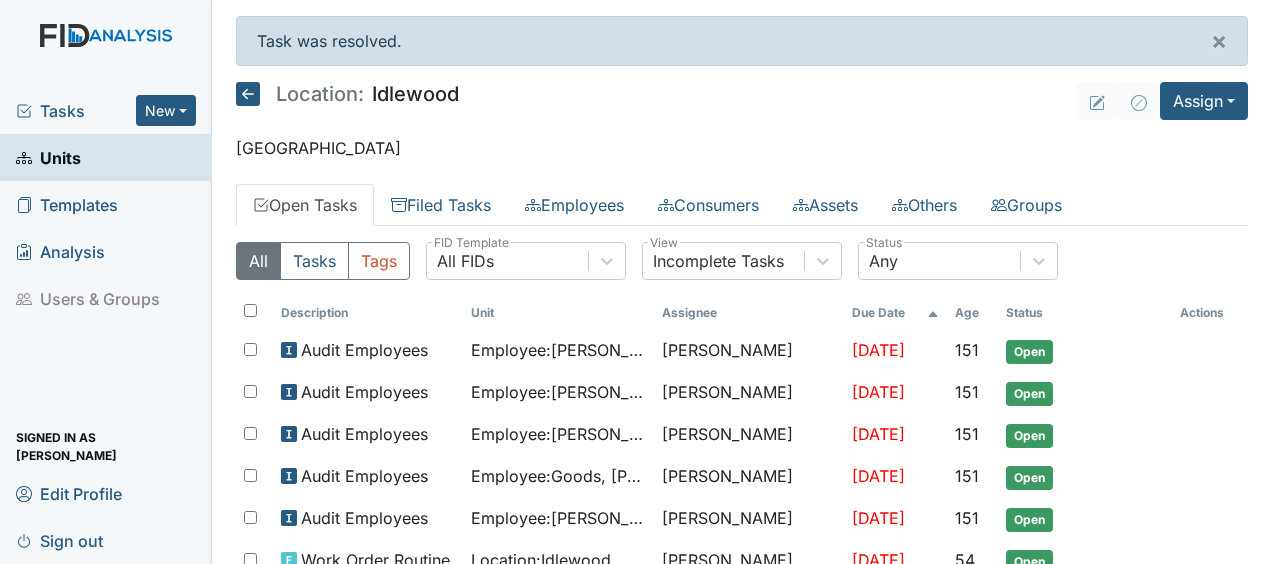 click 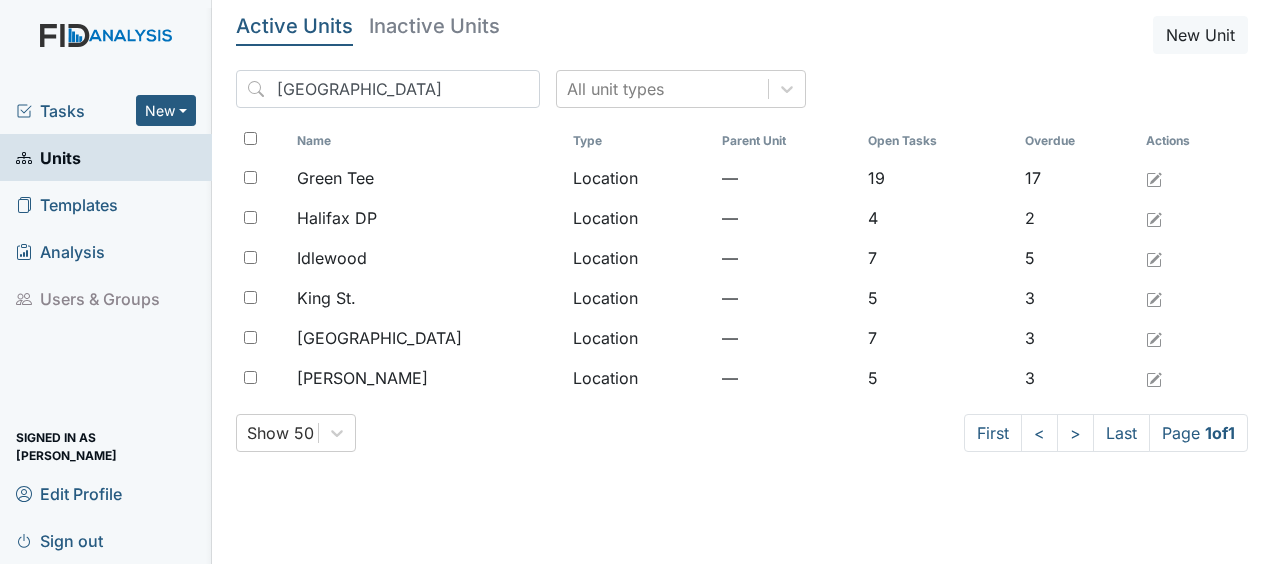 scroll, scrollTop: 0, scrollLeft: 0, axis: both 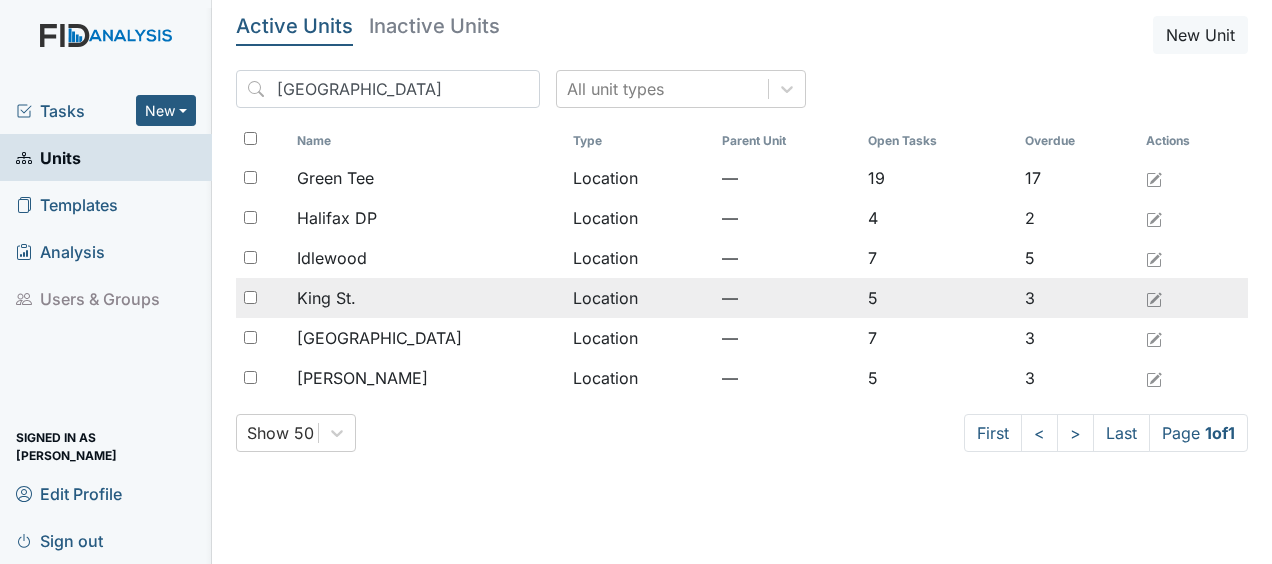click on "King St." at bounding box center [426, 298] 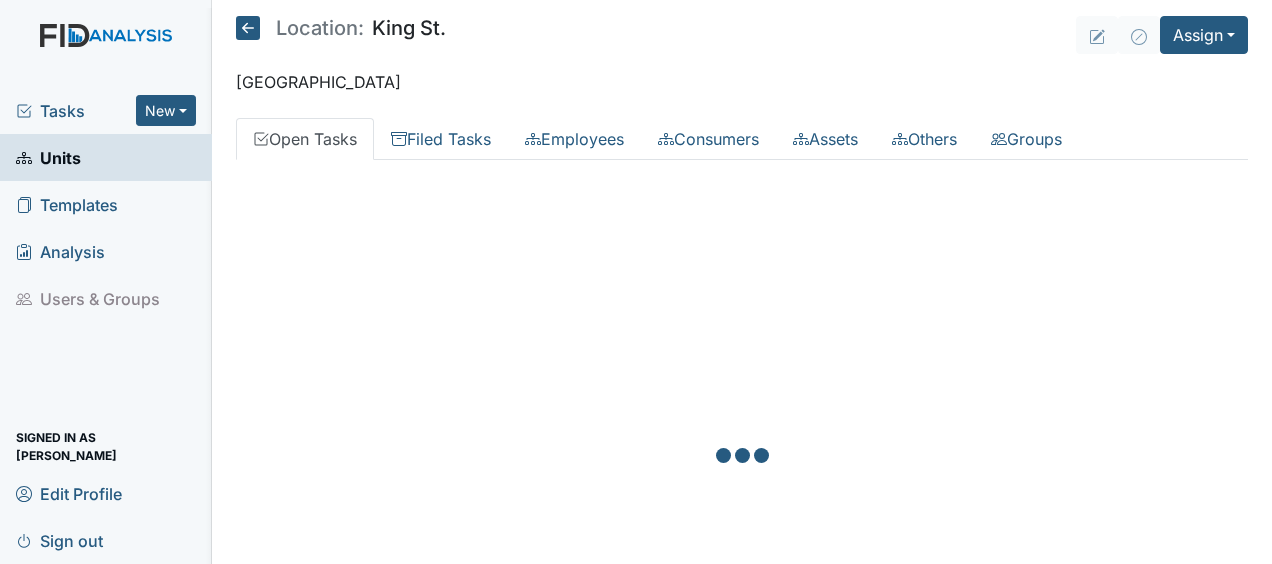 scroll, scrollTop: 0, scrollLeft: 0, axis: both 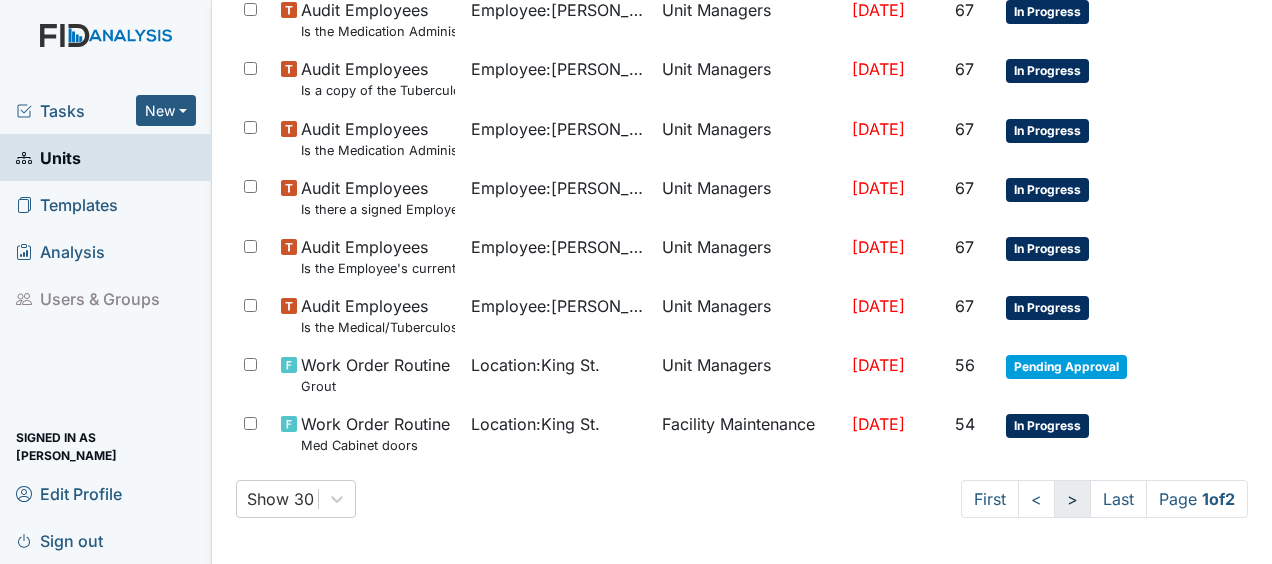 click on ">" at bounding box center (1072, 499) 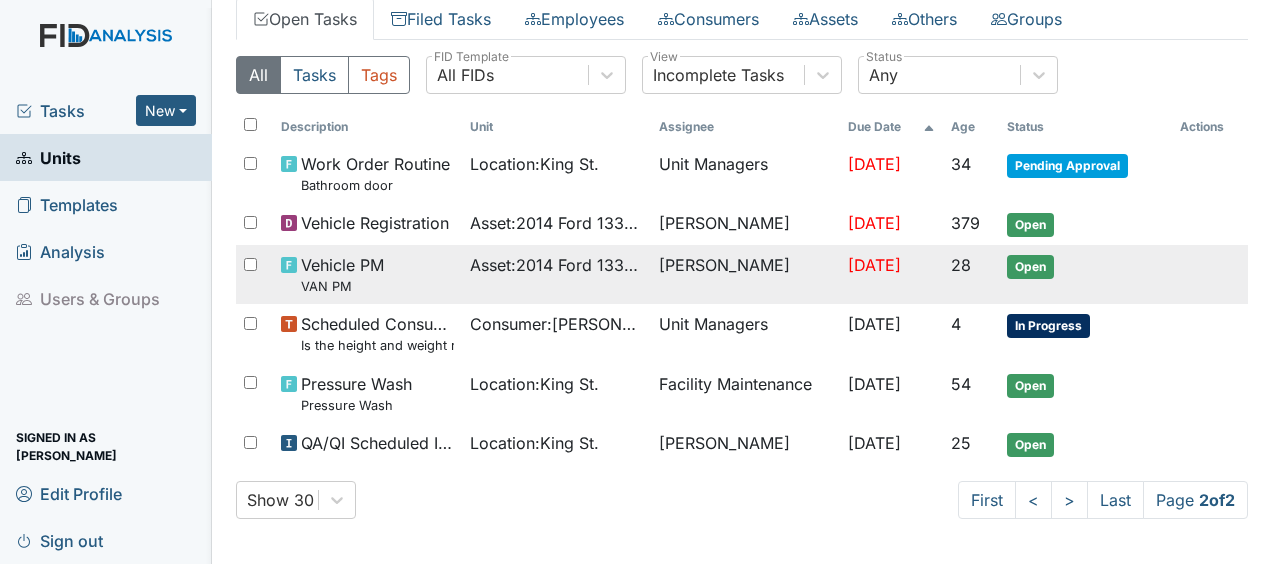 scroll, scrollTop: 0, scrollLeft: 0, axis: both 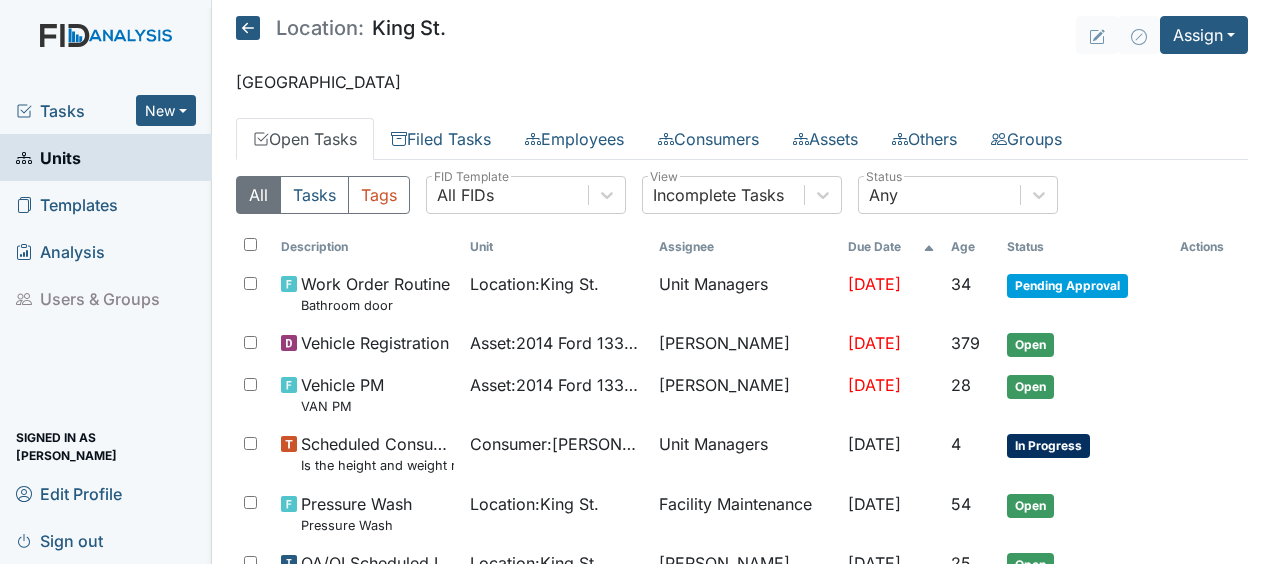 click 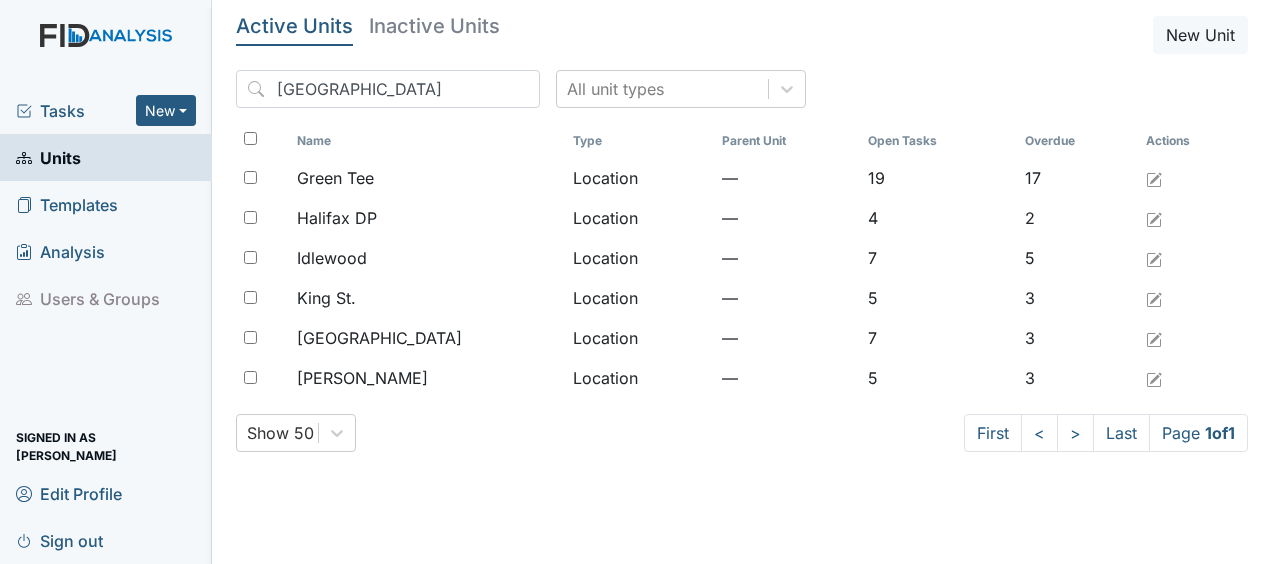 scroll, scrollTop: 0, scrollLeft: 0, axis: both 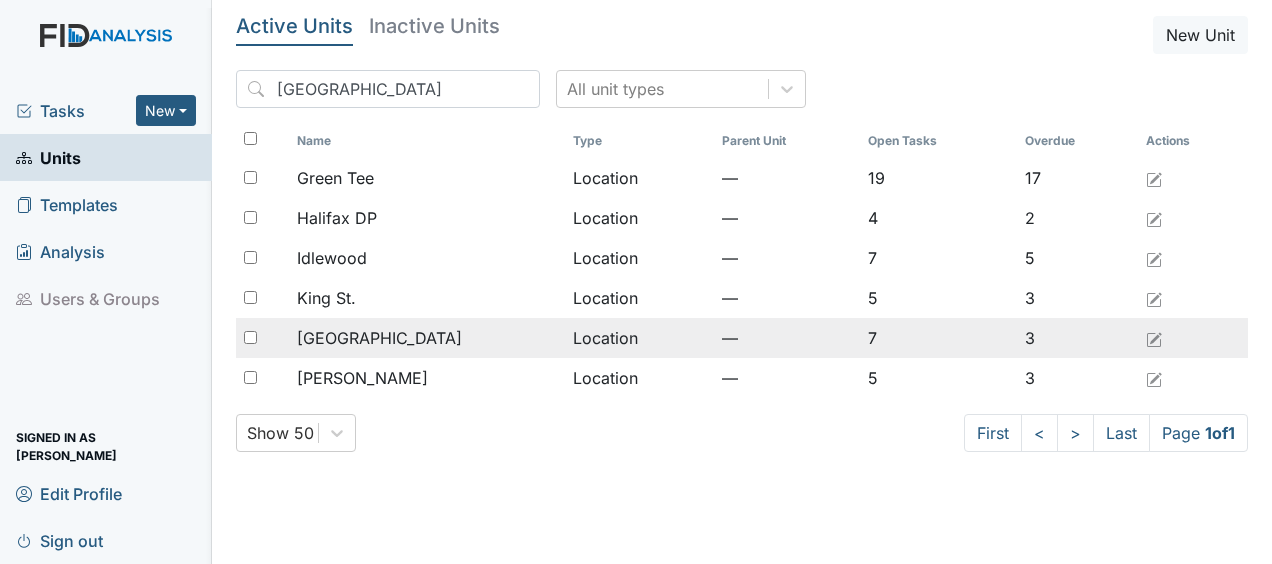 click on "[GEOGRAPHIC_DATA]" at bounding box center (426, 338) 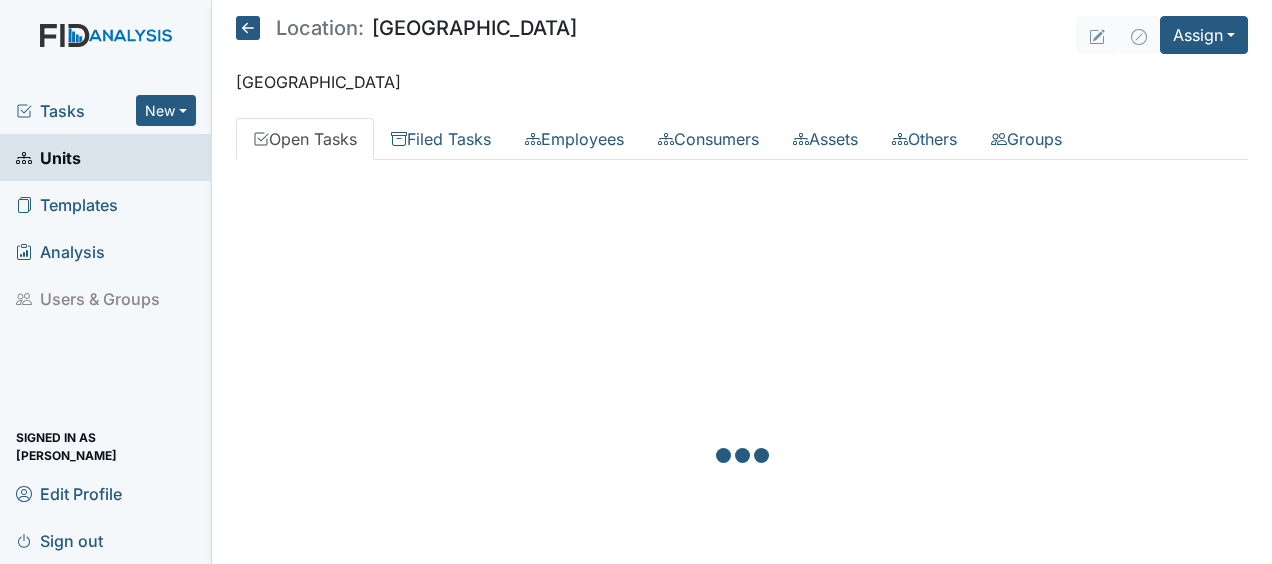 scroll, scrollTop: 0, scrollLeft: 0, axis: both 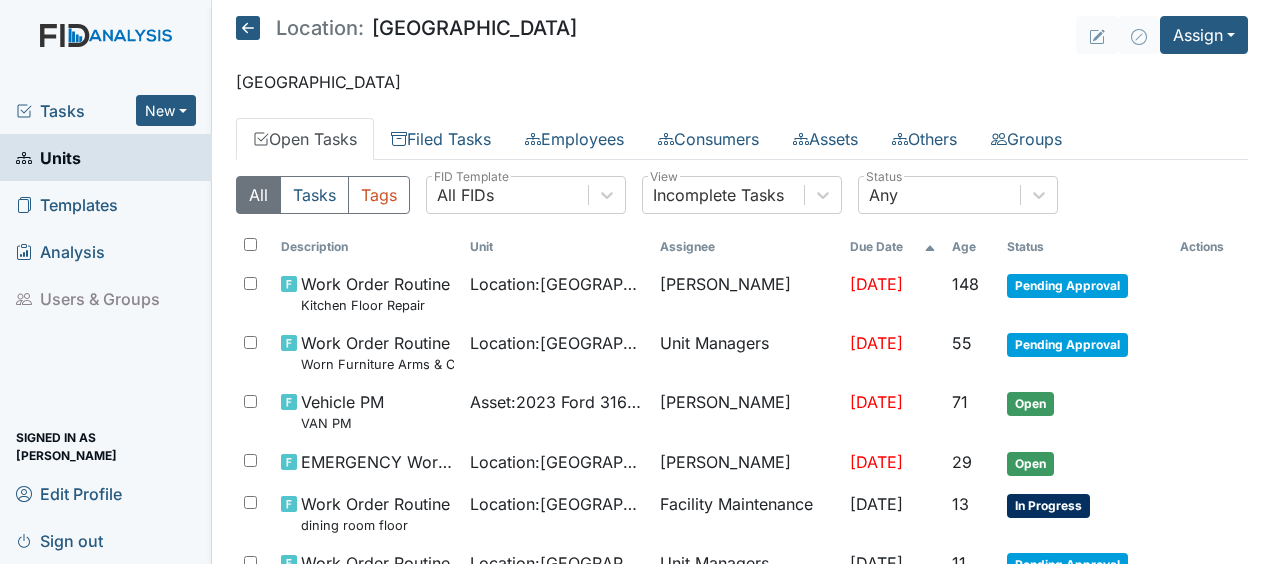 click 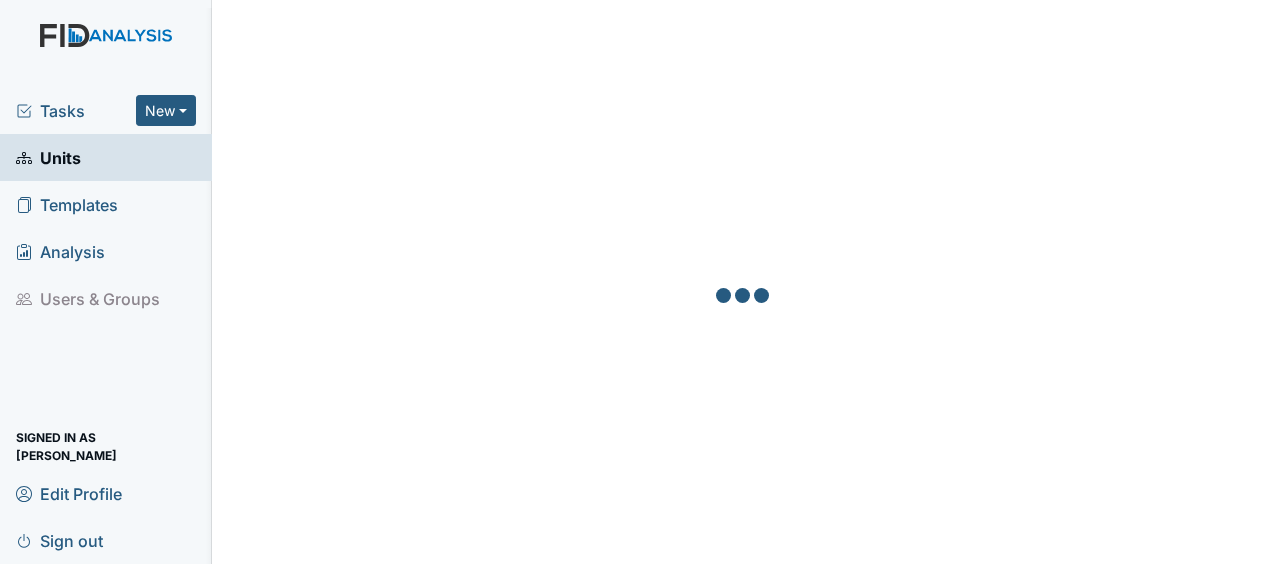 scroll, scrollTop: 0, scrollLeft: 0, axis: both 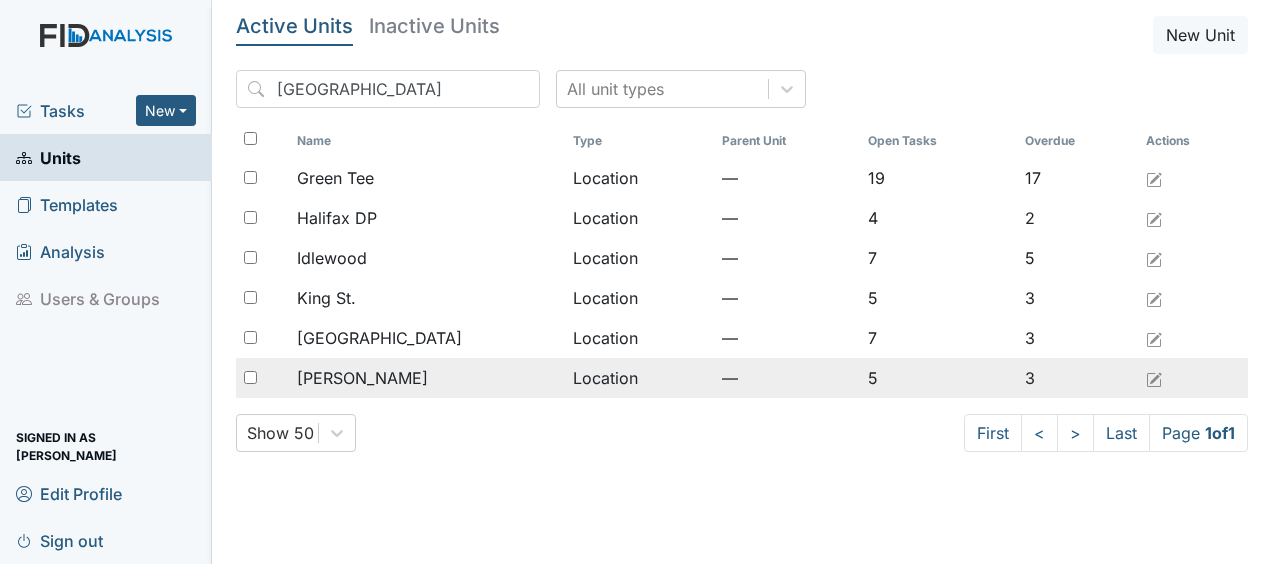 click on "McFarland" at bounding box center (362, 378) 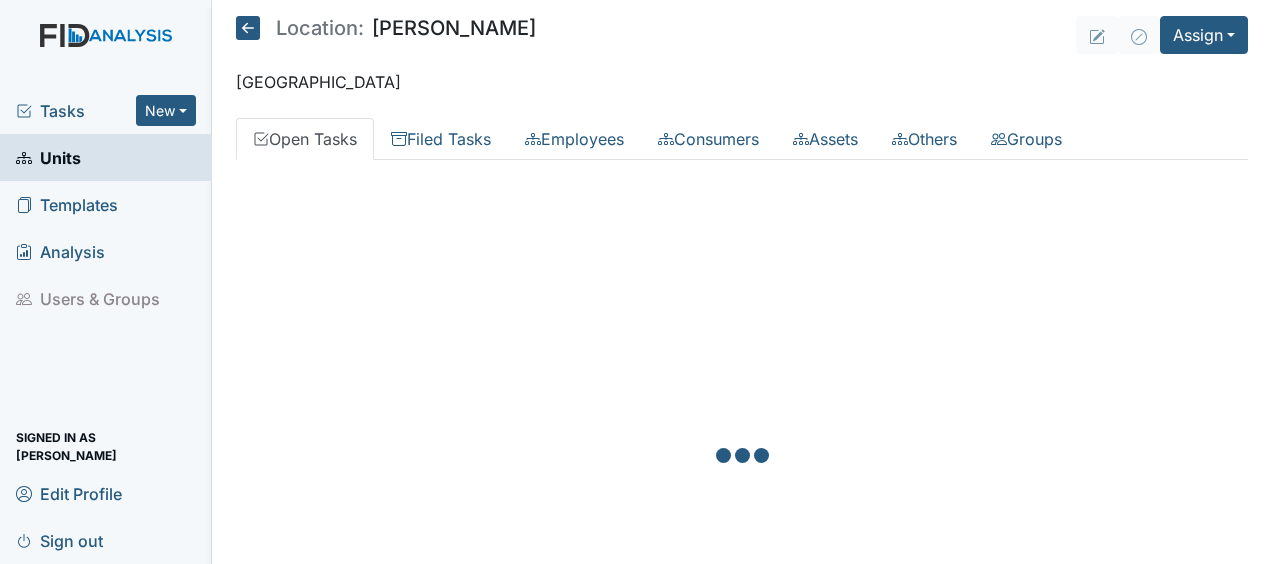 scroll, scrollTop: 0, scrollLeft: 0, axis: both 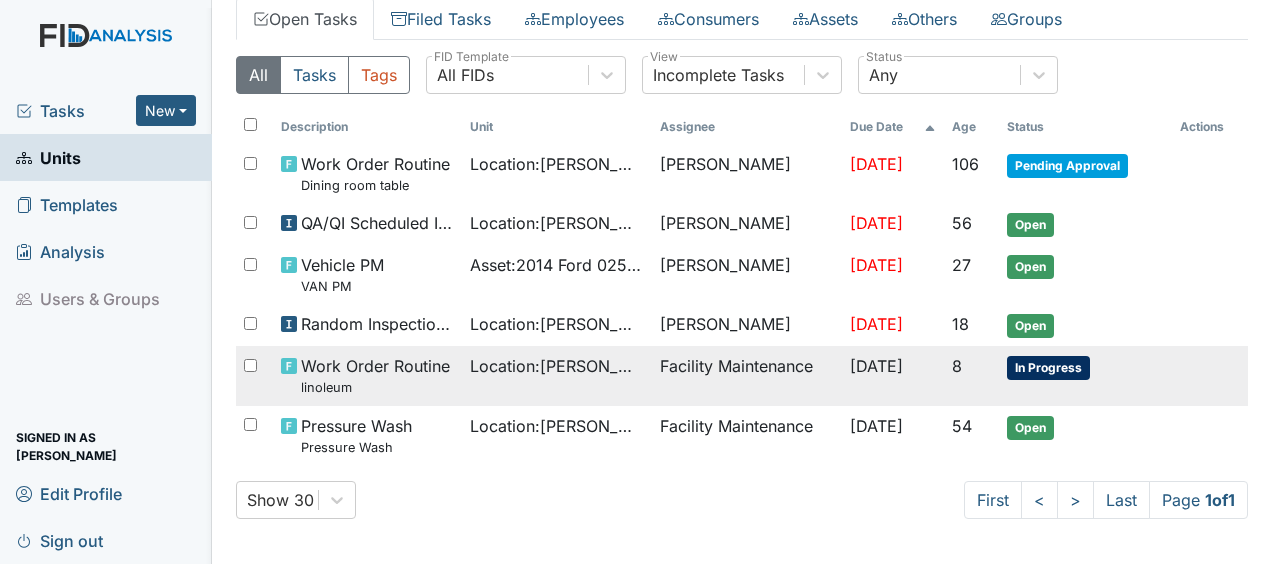 click on "Work Order Routine linoleum" at bounding box center (375, 375) 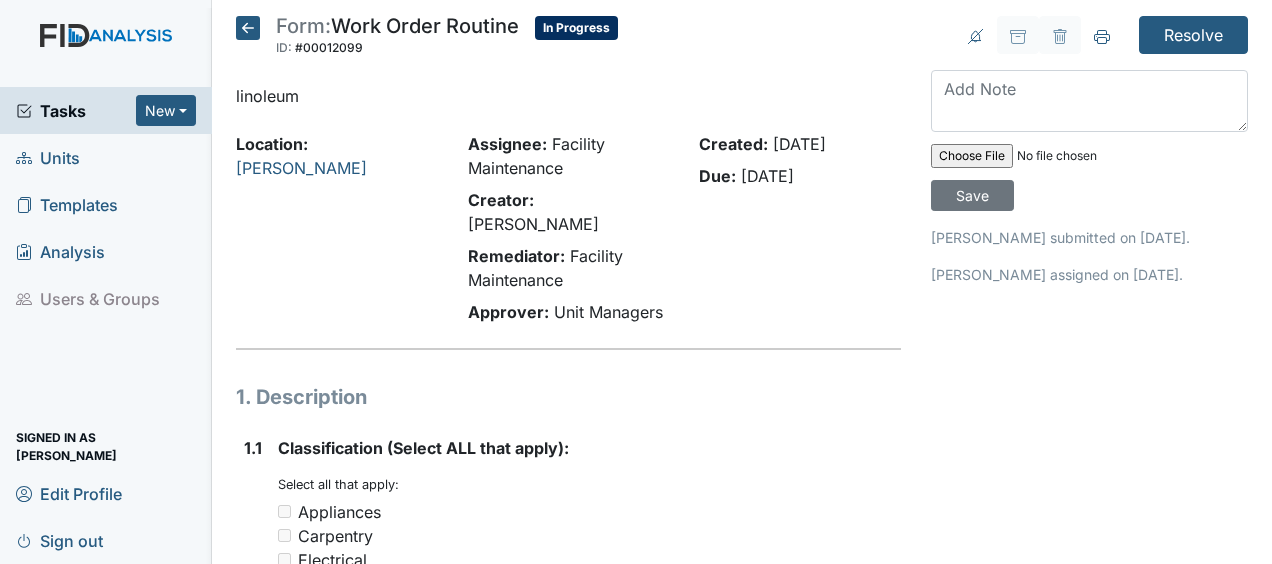 scroll, scrollTop: 0, scrollLeft: 0, axis: both 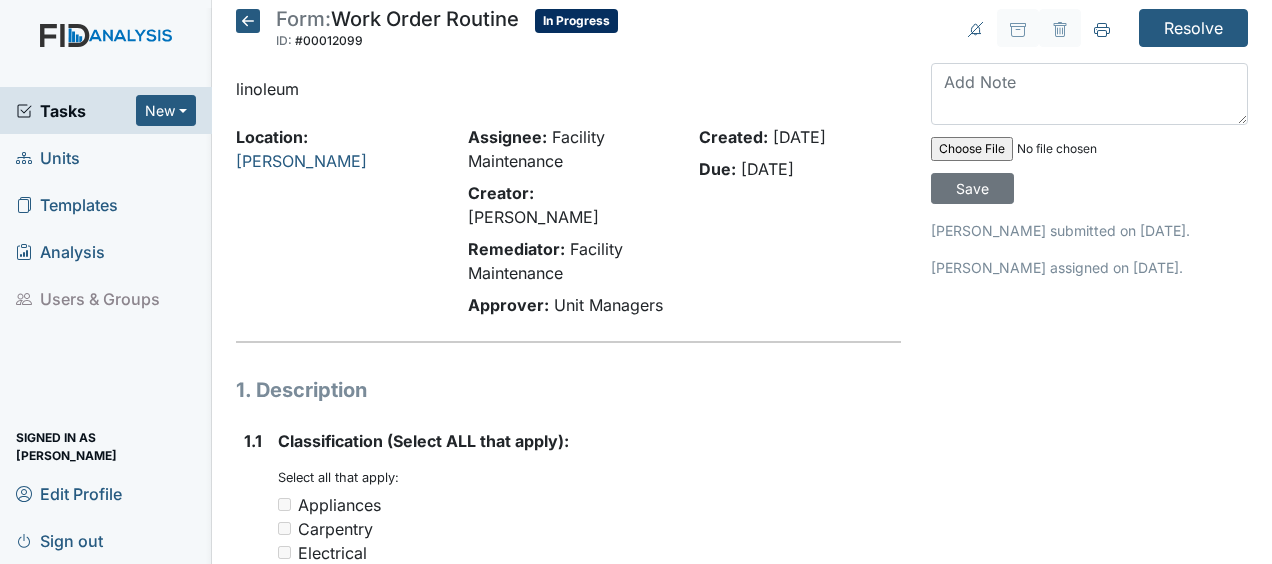 click 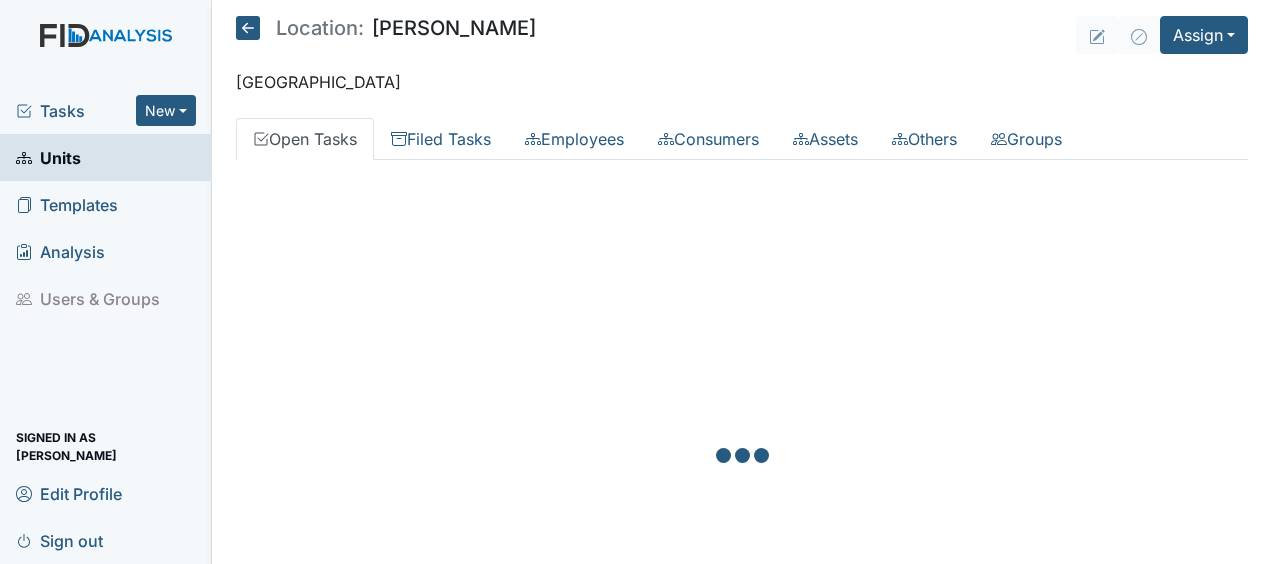 scroll, scrollTop: 0, scrollLeft: 0, axis: both 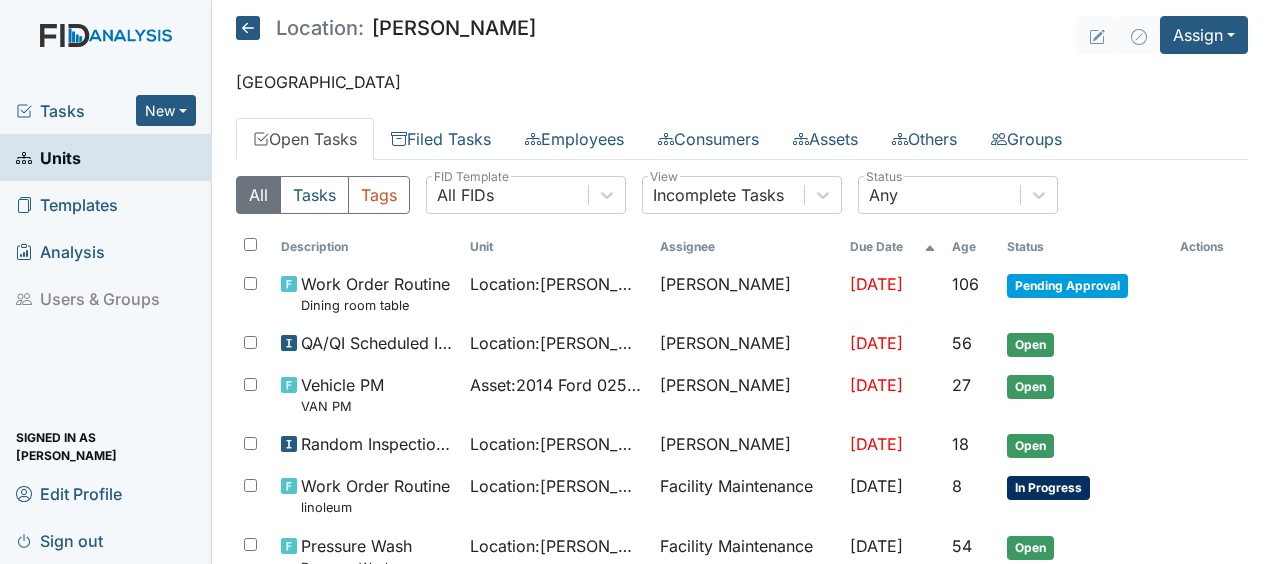 click 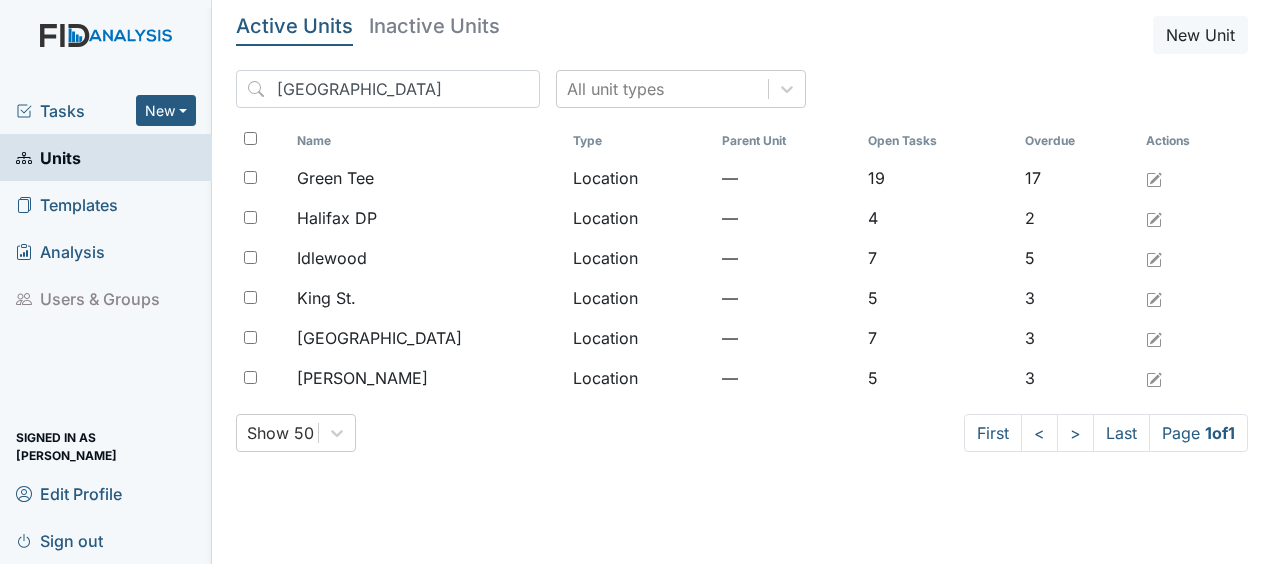 scroll, scrollTop: 0, scrollLeft: 0, axis: both 